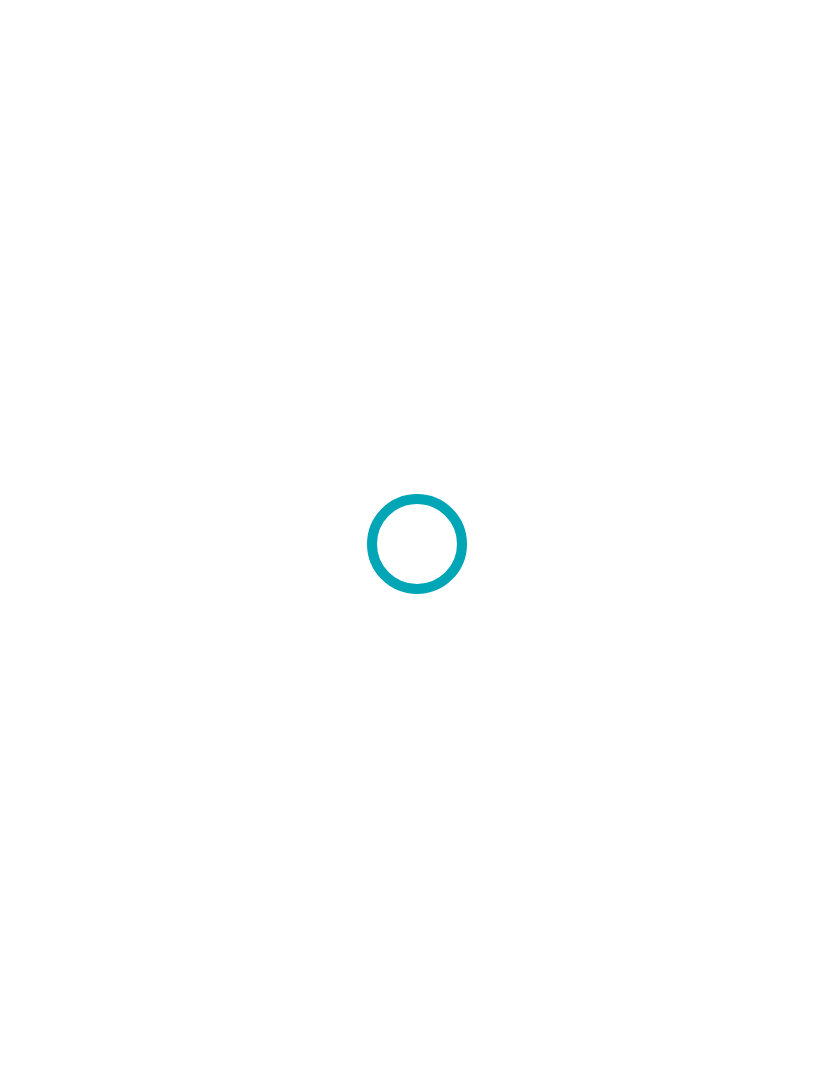 scroll, scrollTop: 0, scrollLeft: 0, axis: both 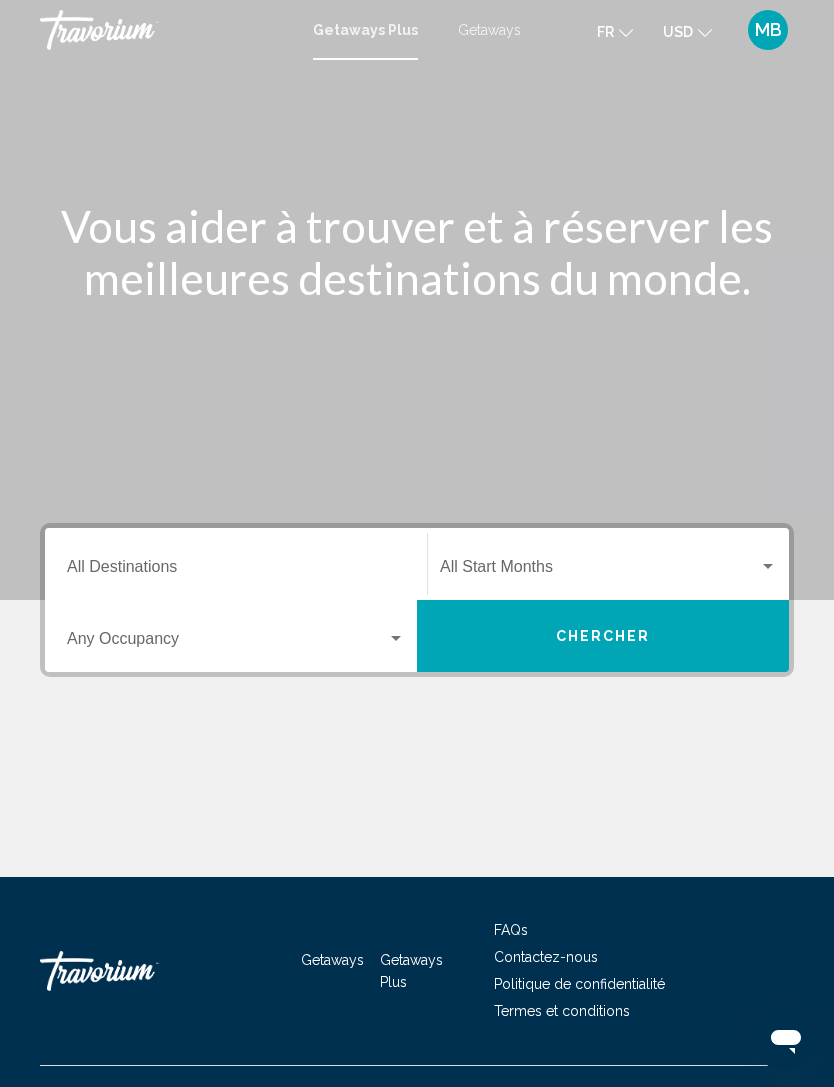 click on "Destination All Destinations" at bounding box center [236, 571] 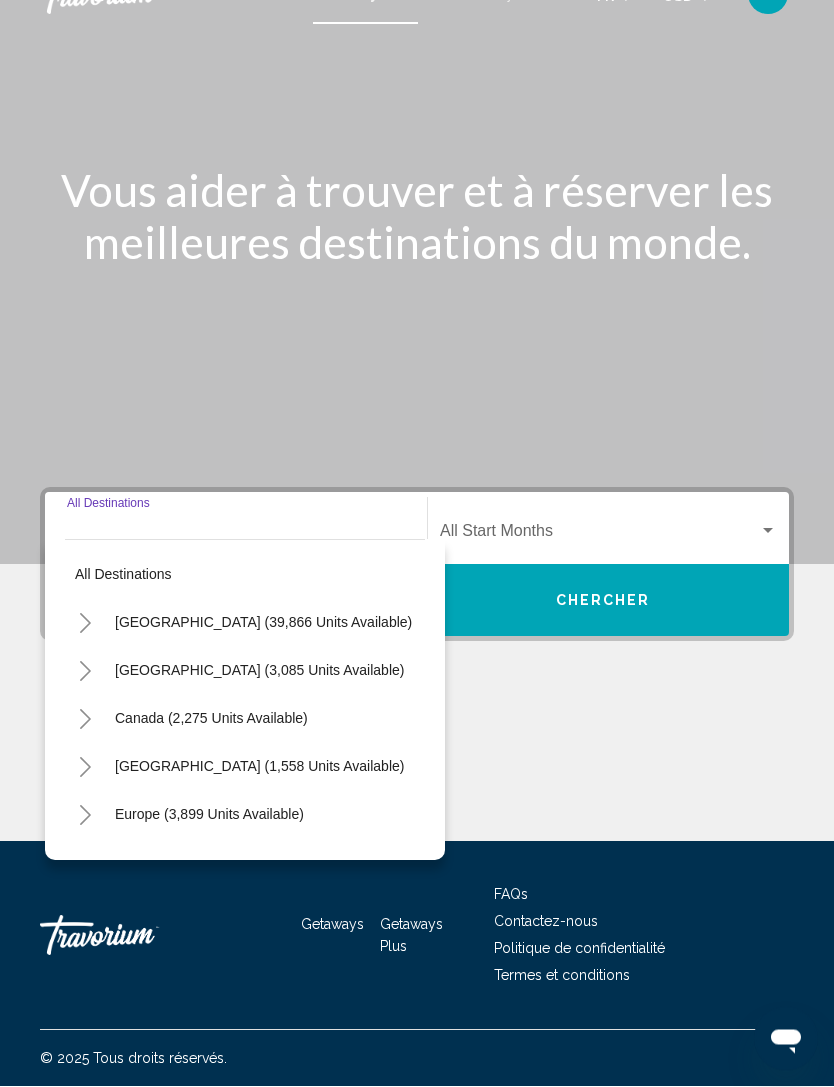 scroll, scrollTop: 64, scrollLeft: 0, axis: vertical 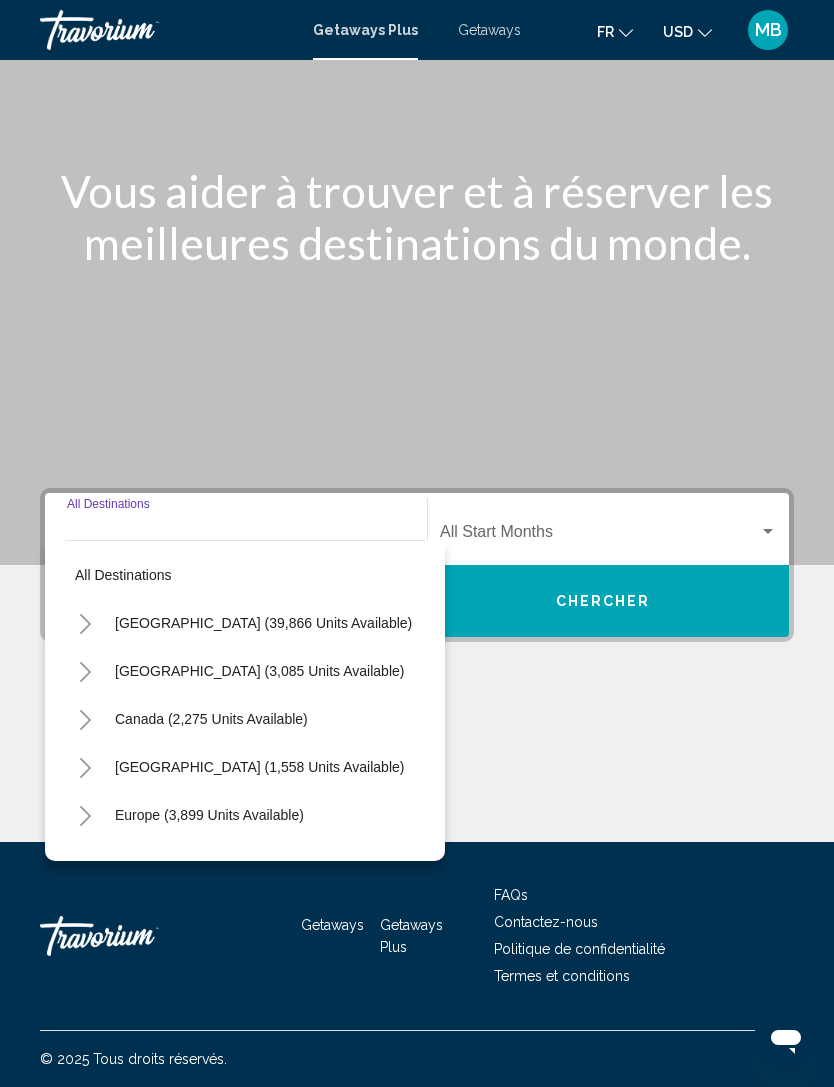 click on "Europe (3,899 units available)" at bounding box center (208, 863) 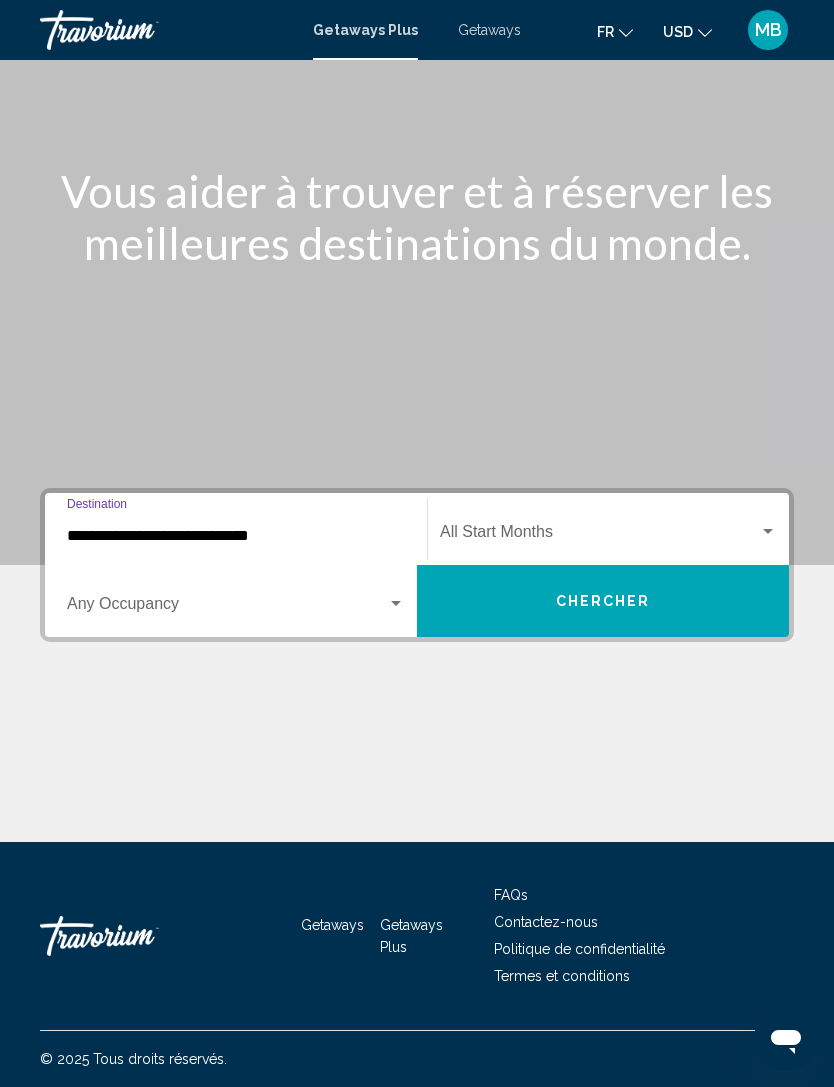 click on "Start Month All Start Months" 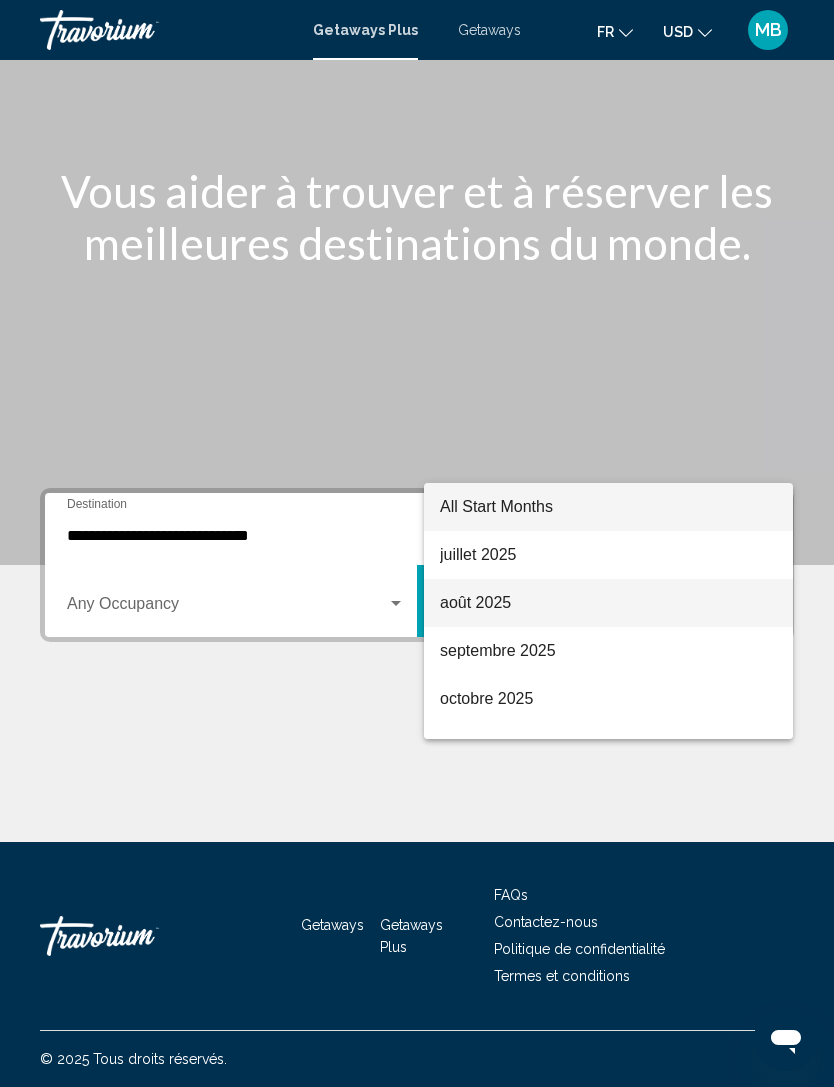 click on "août 2025" at bounding box center [608, 603] 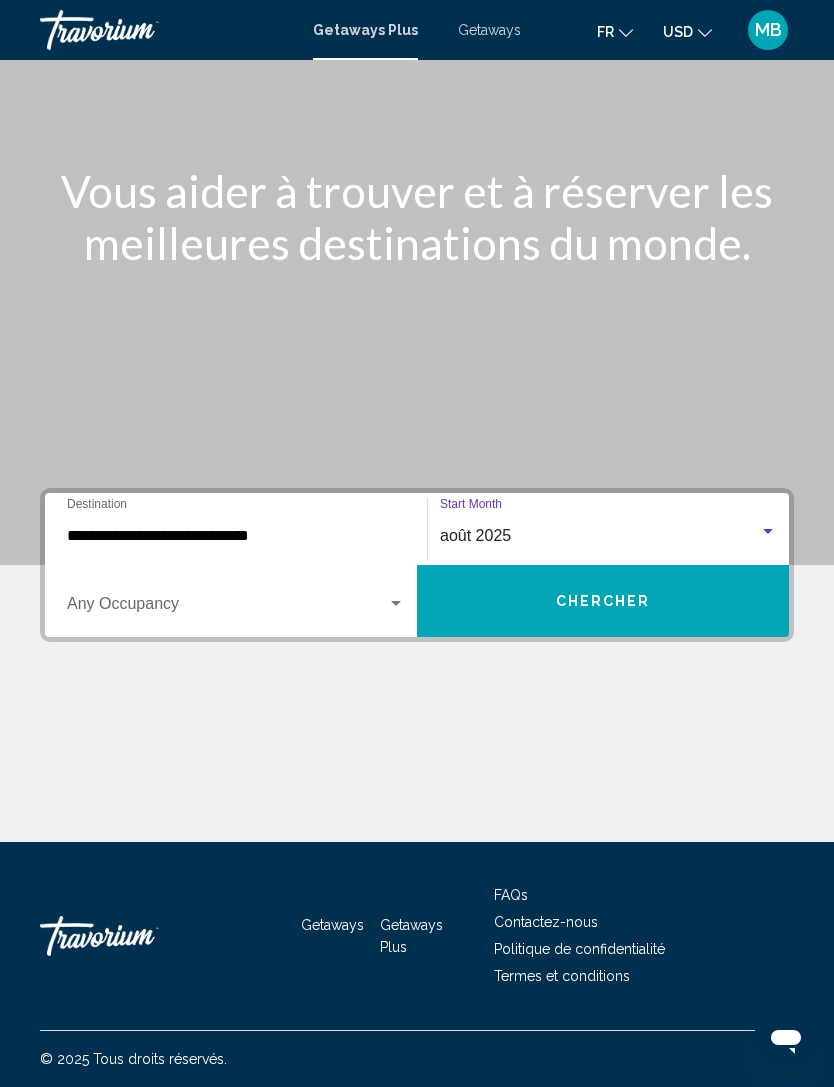 click at bounding box center [227, 608] 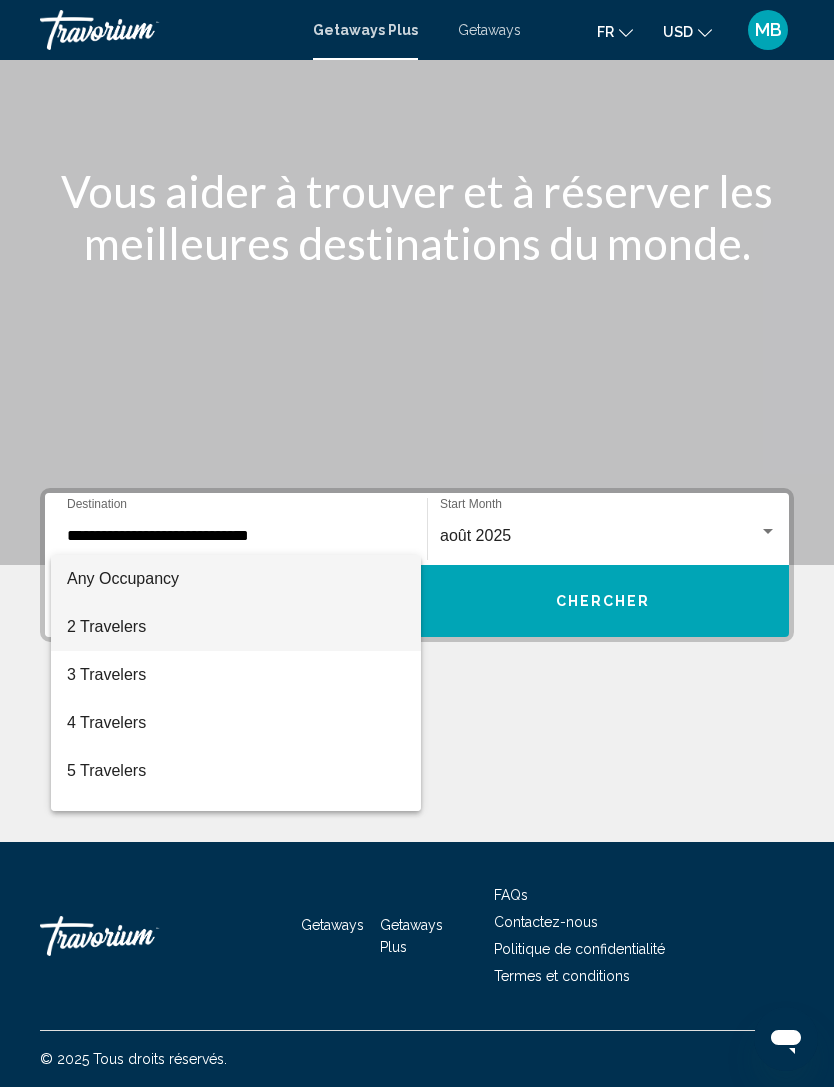 click on "2 Travelers" at bounding box center [236, 627] 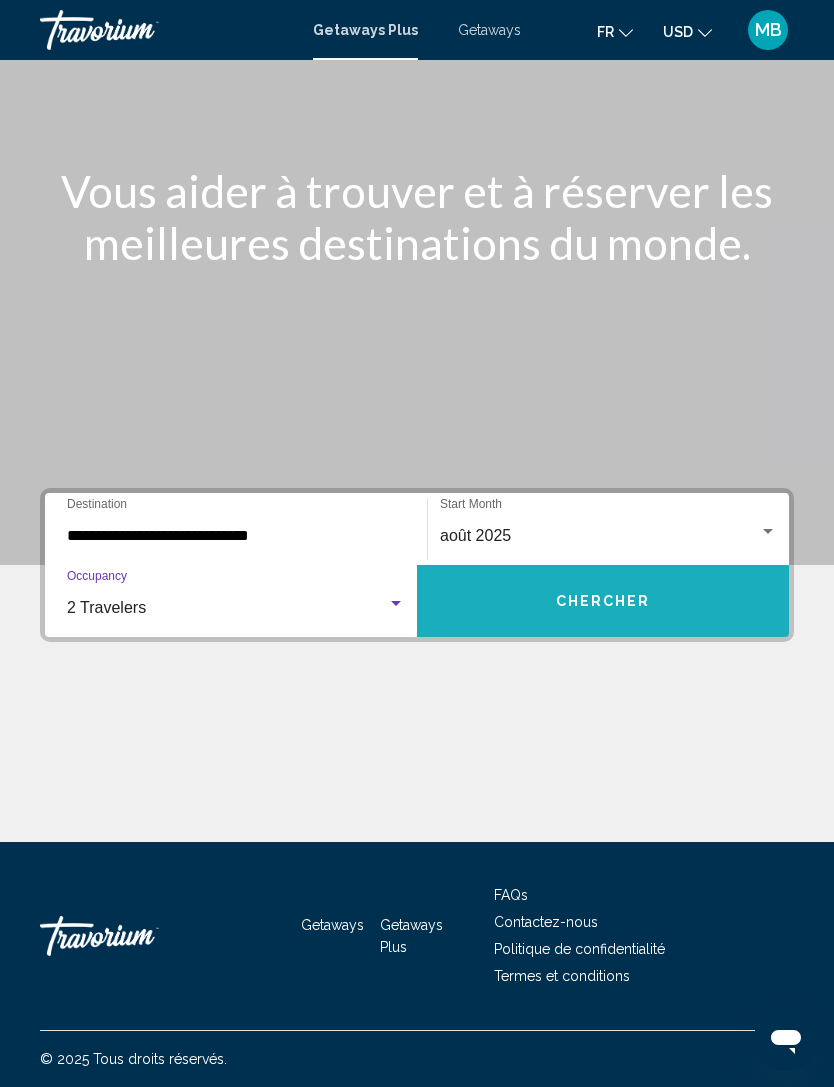 click on "Chercher" at bounding box center (603, 602) 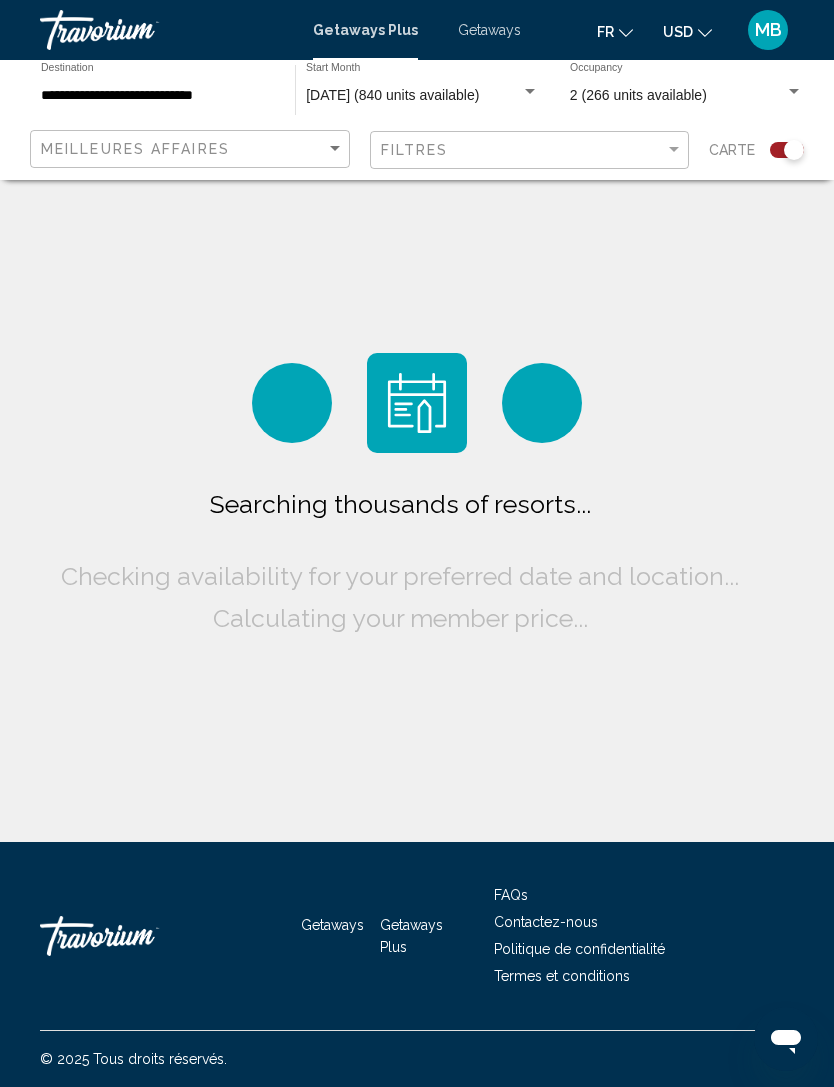 click on "2 (266 units available)" at bounding box center [638, 95] 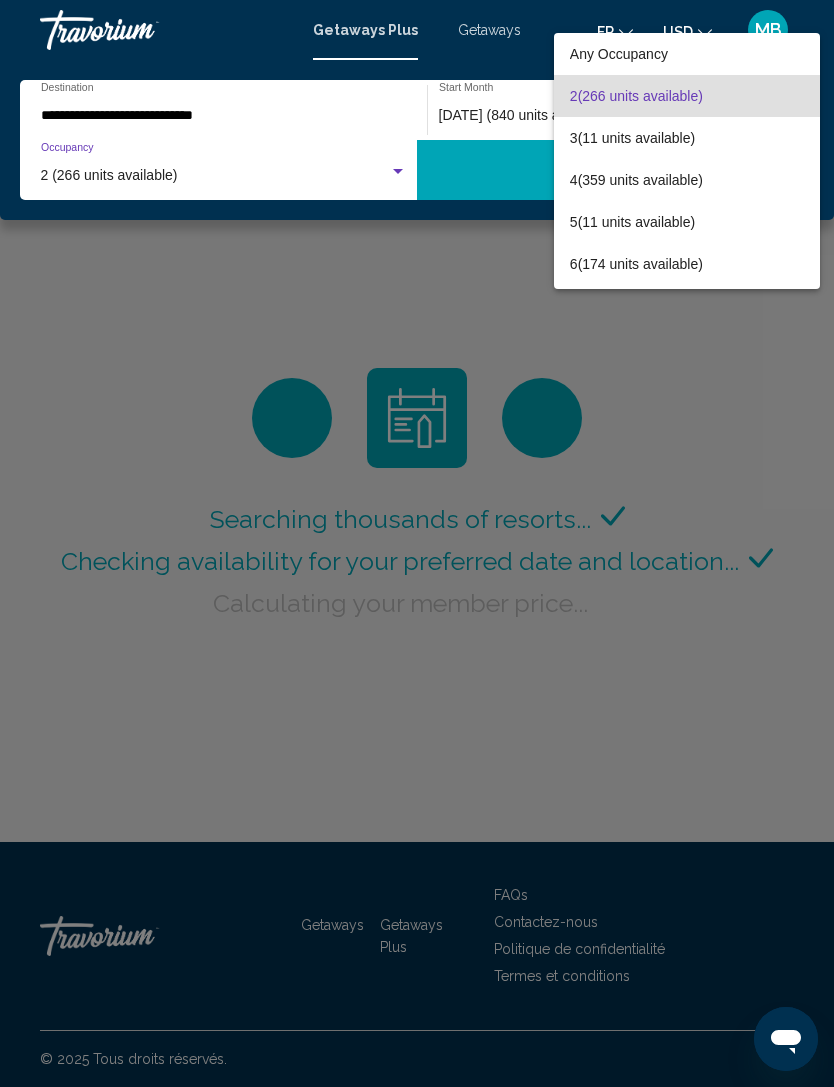 click at bounding box center (417, 543) 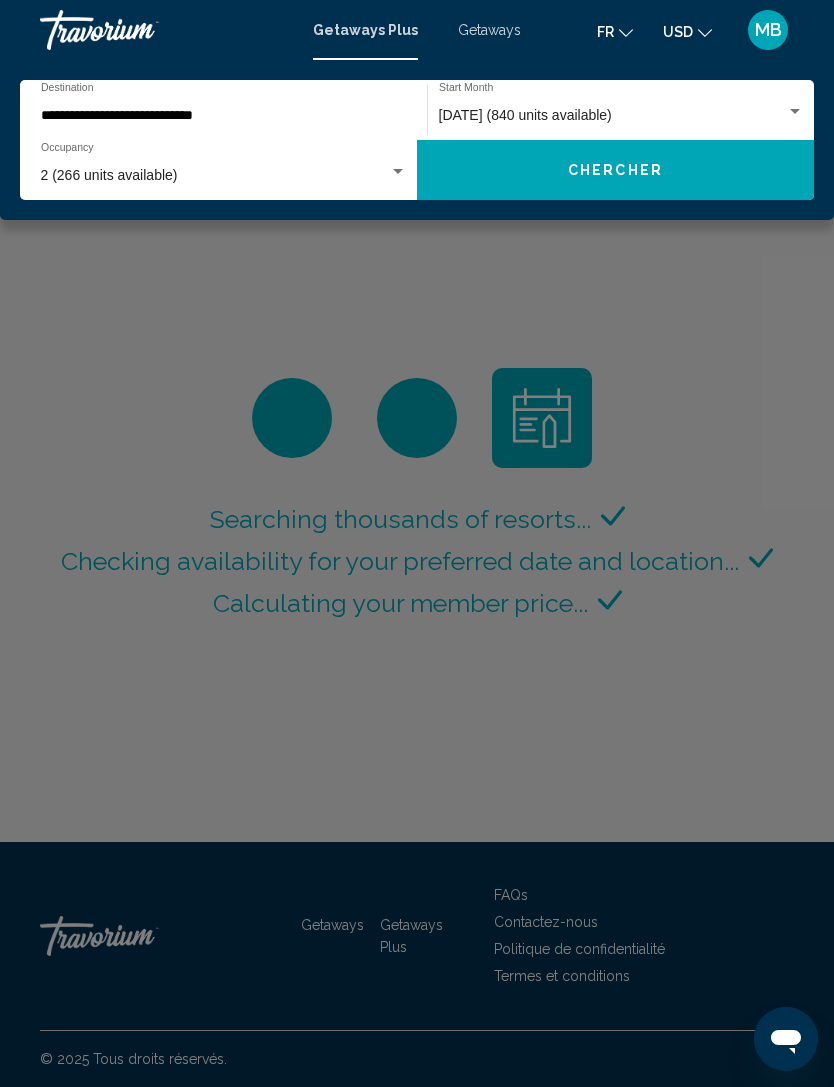 click on "[DATE] (840 units available) Start Month All Start Months" 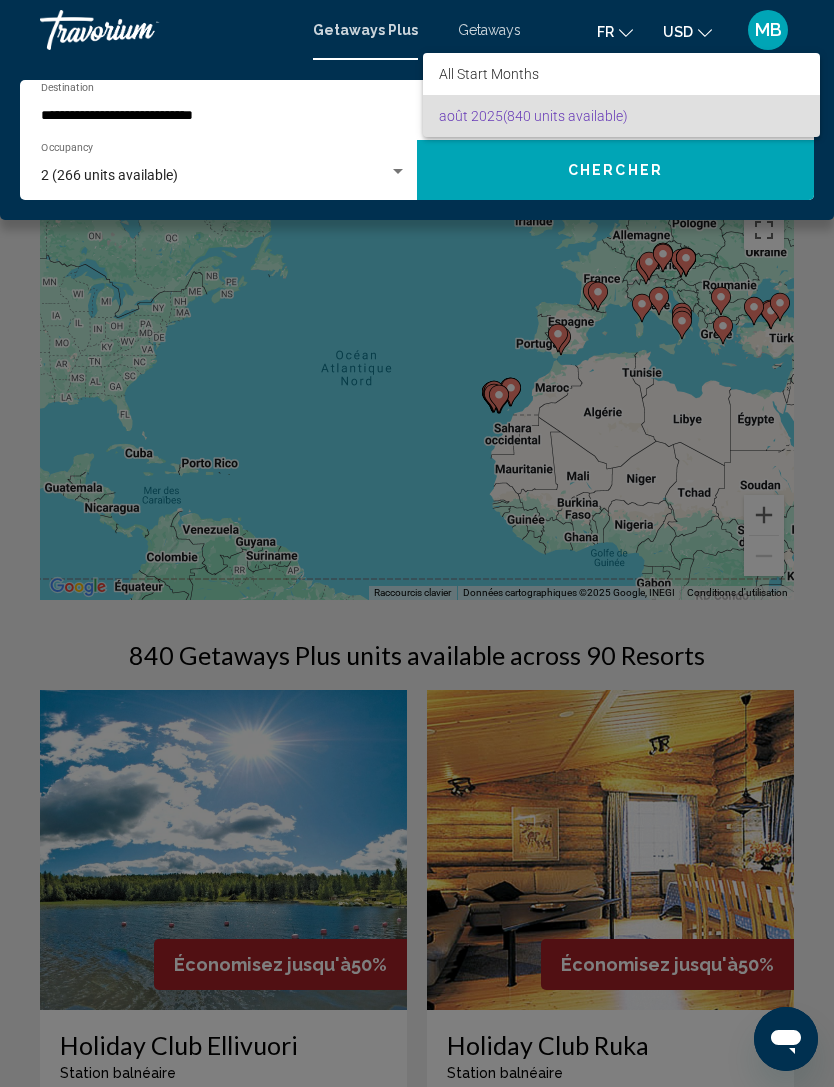click at bounding box center [417, 543] 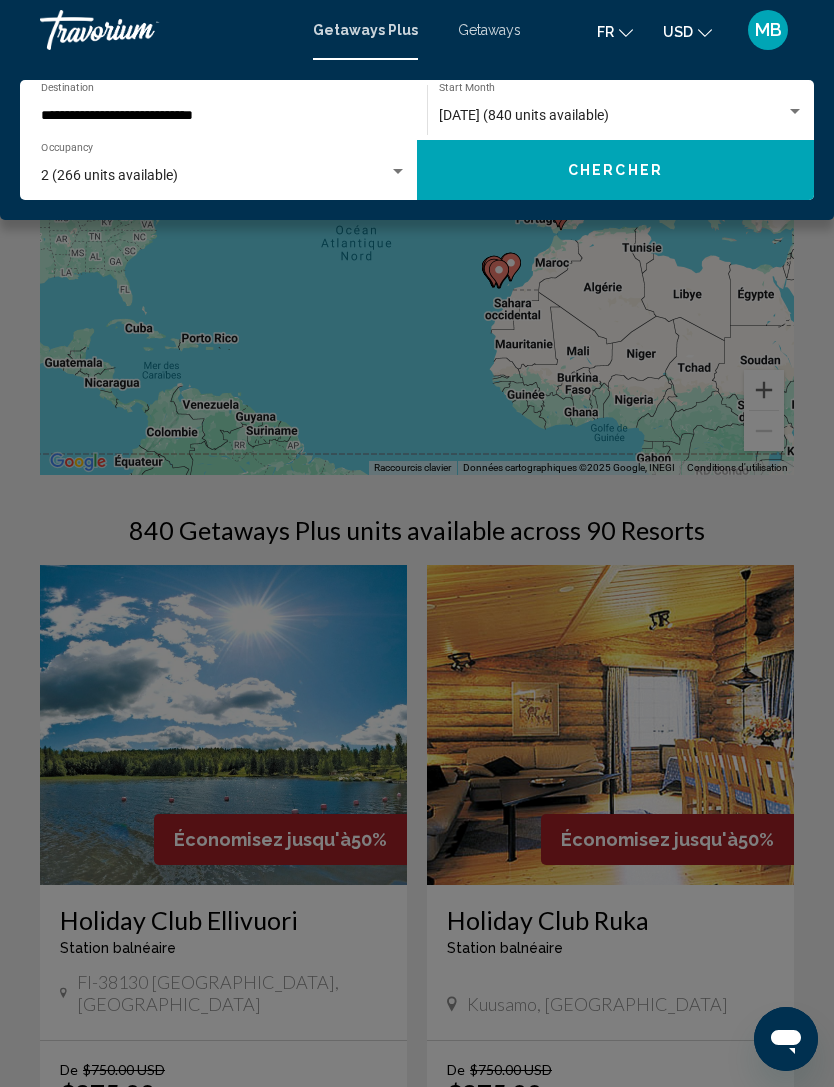 scroll, scrollTop: 0, scrollLeft: 0, axis: both 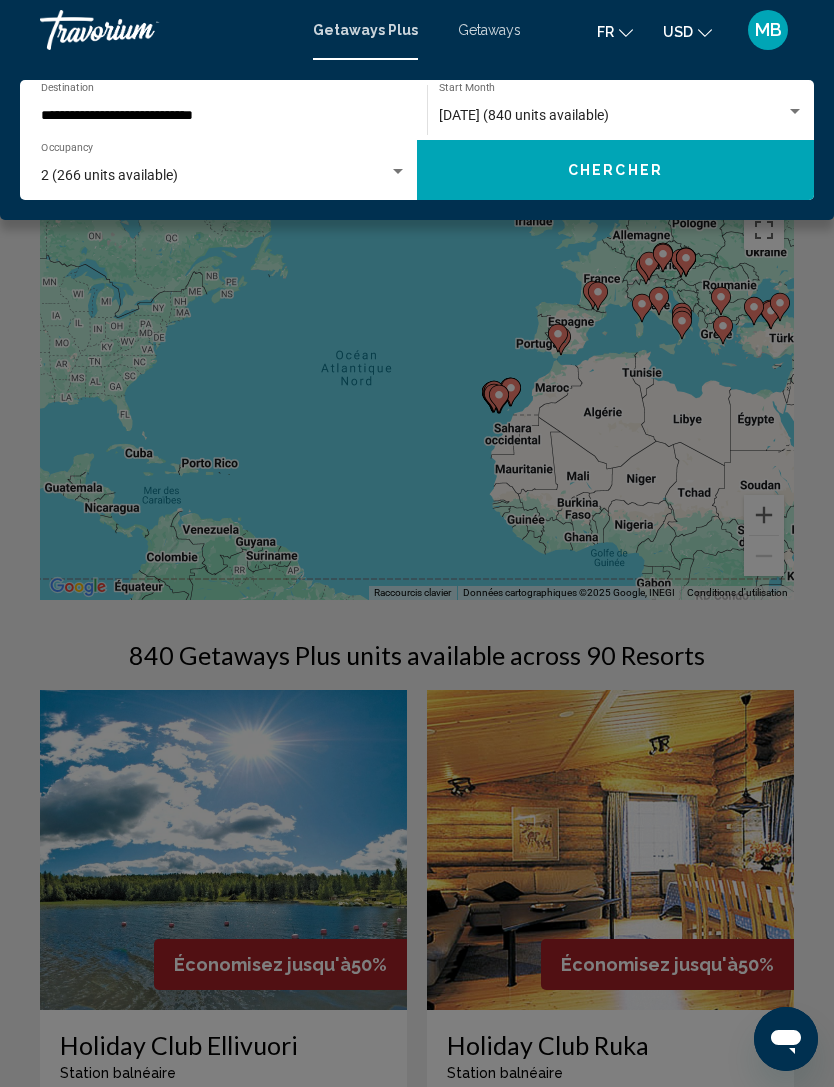 click on "USD
USD ($) MXN (Mex$) CAD (Can$) GBP (£) EUR (€) AUD (A$) NZD (NZ$) CNY (CN¥)" 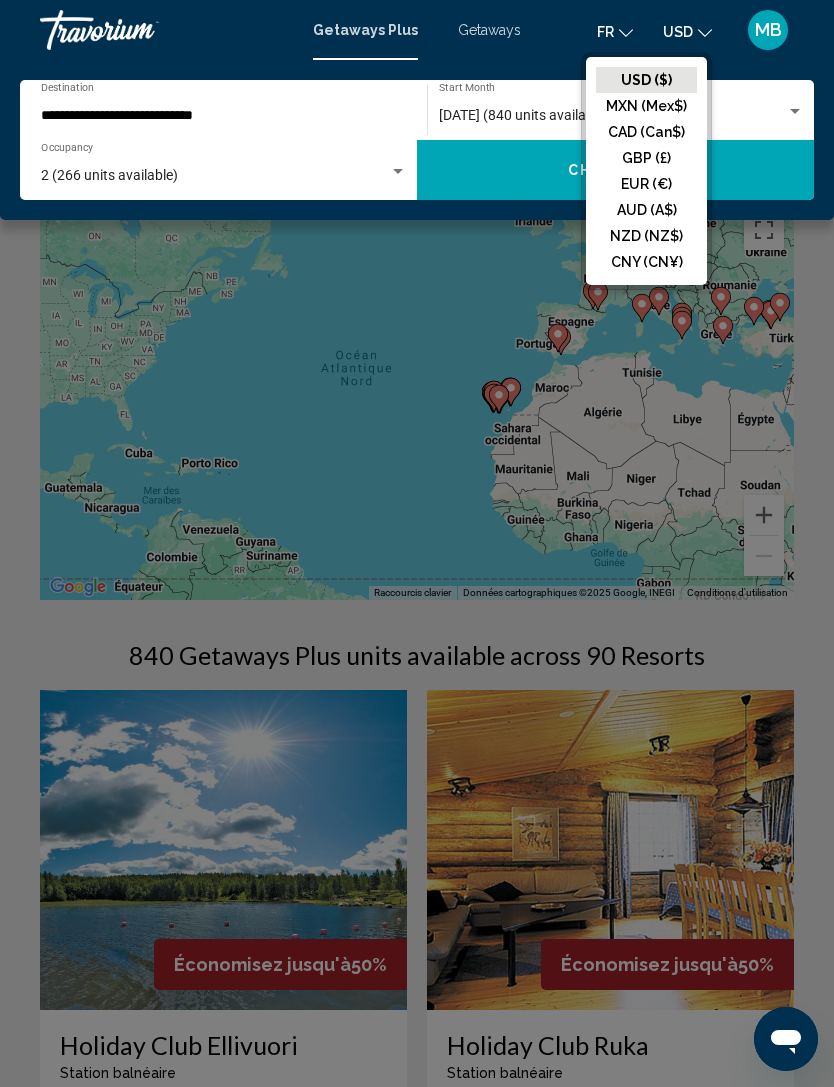 click on "EUR (€)" 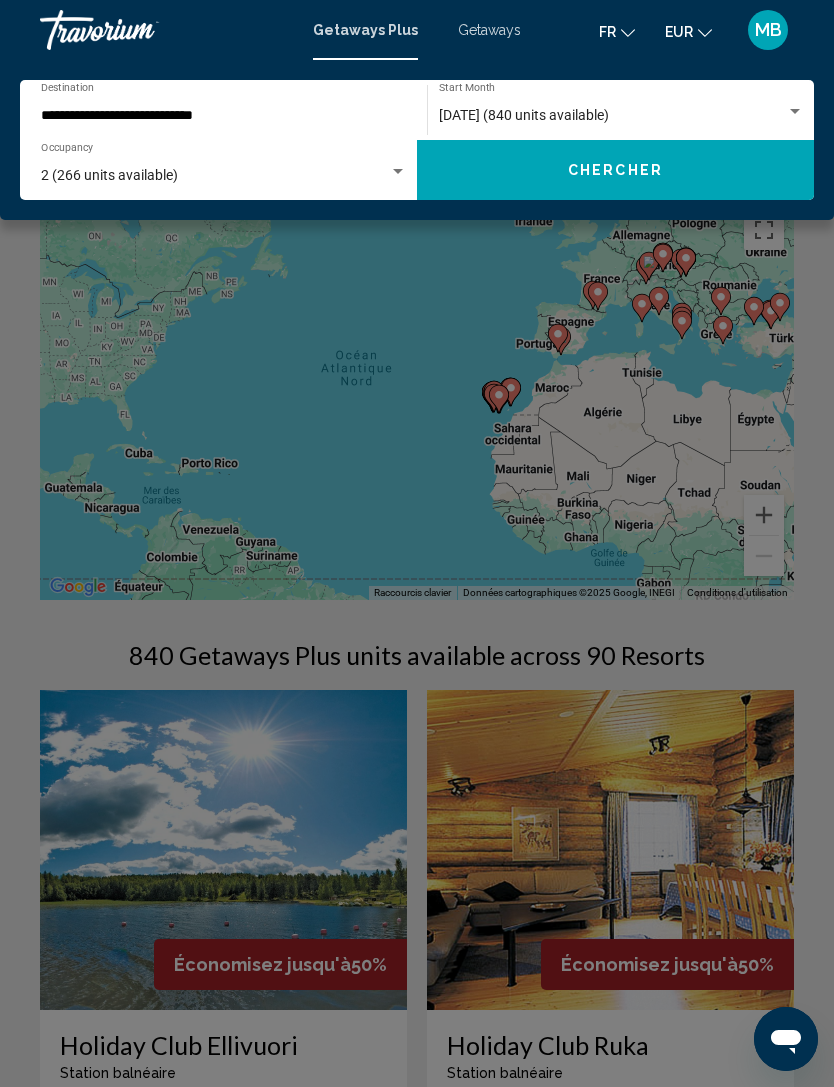 click on "Chercher" 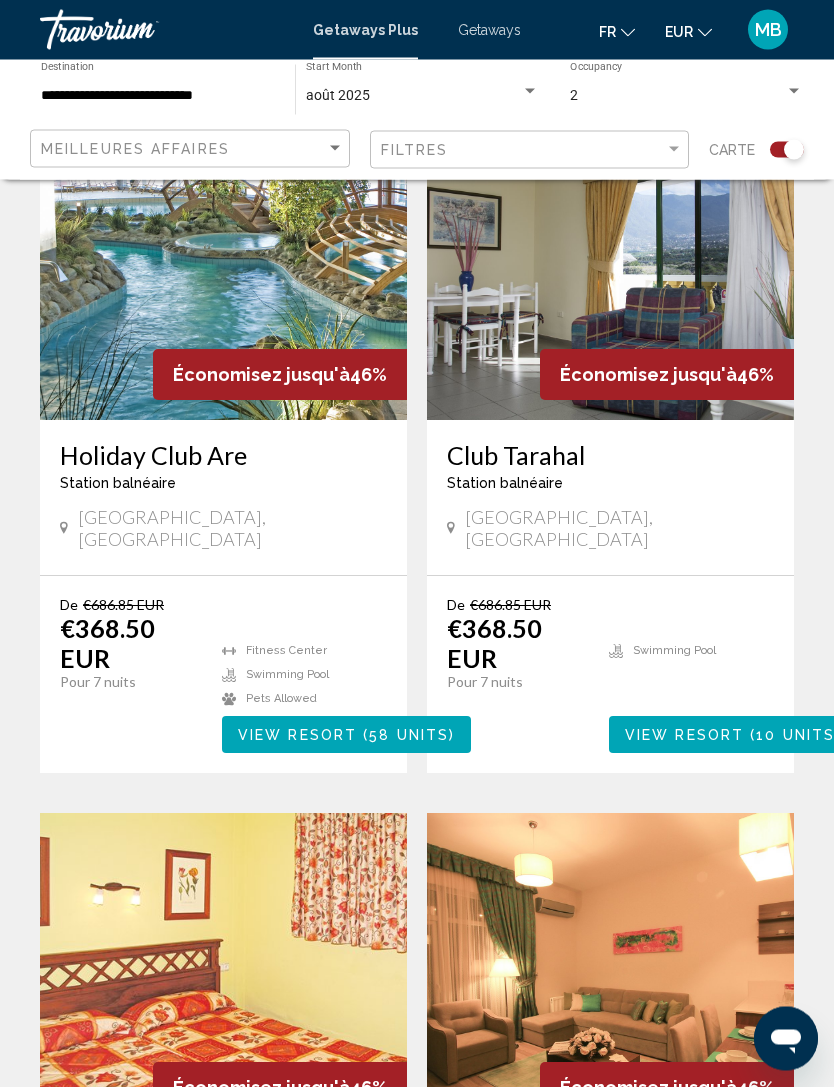 scroll, scrollTop: 1334, scrollLeft: 0, axis: vertical 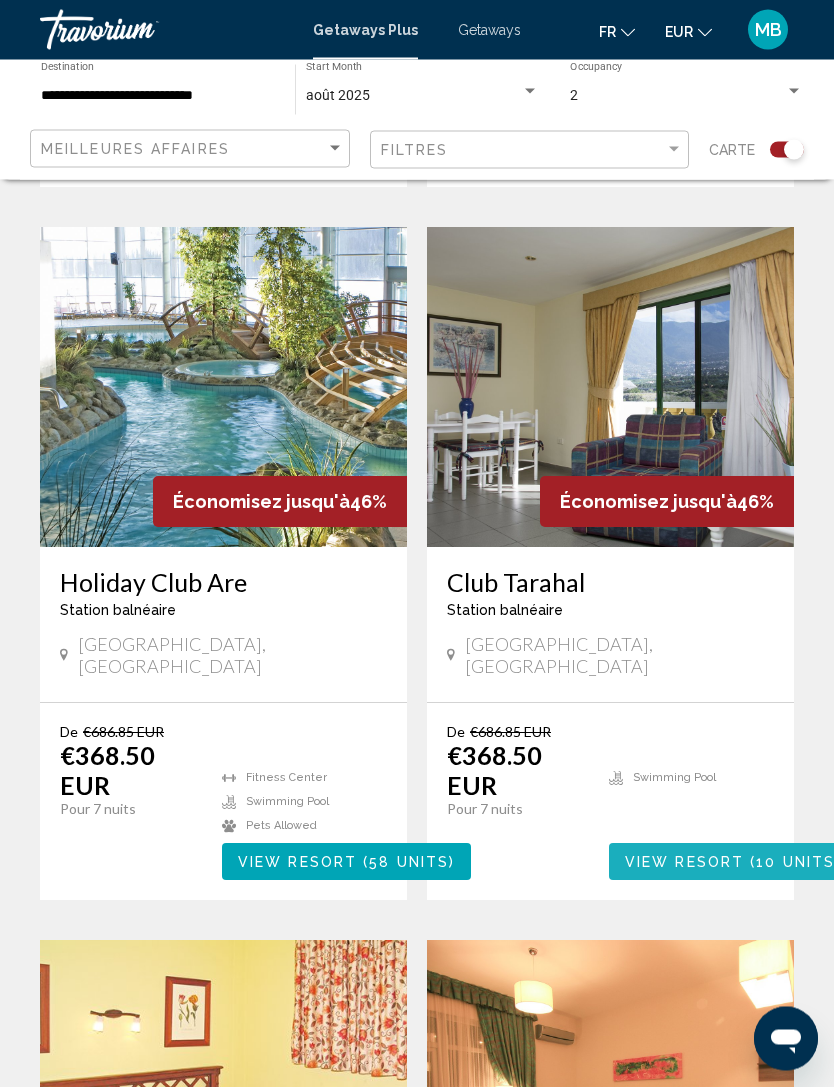 click on "View Resort" at bounding box center [684, 863] 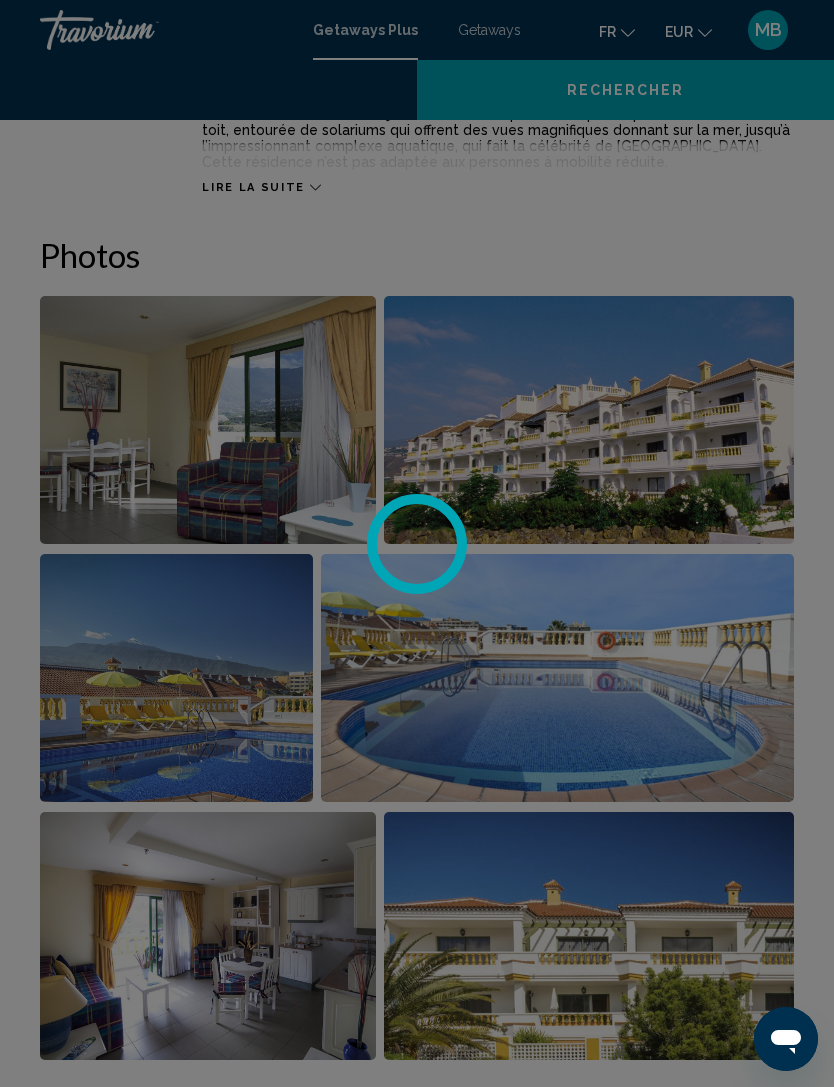 scroll, scrollTop: 0, scrollLeft: 0, axis: both 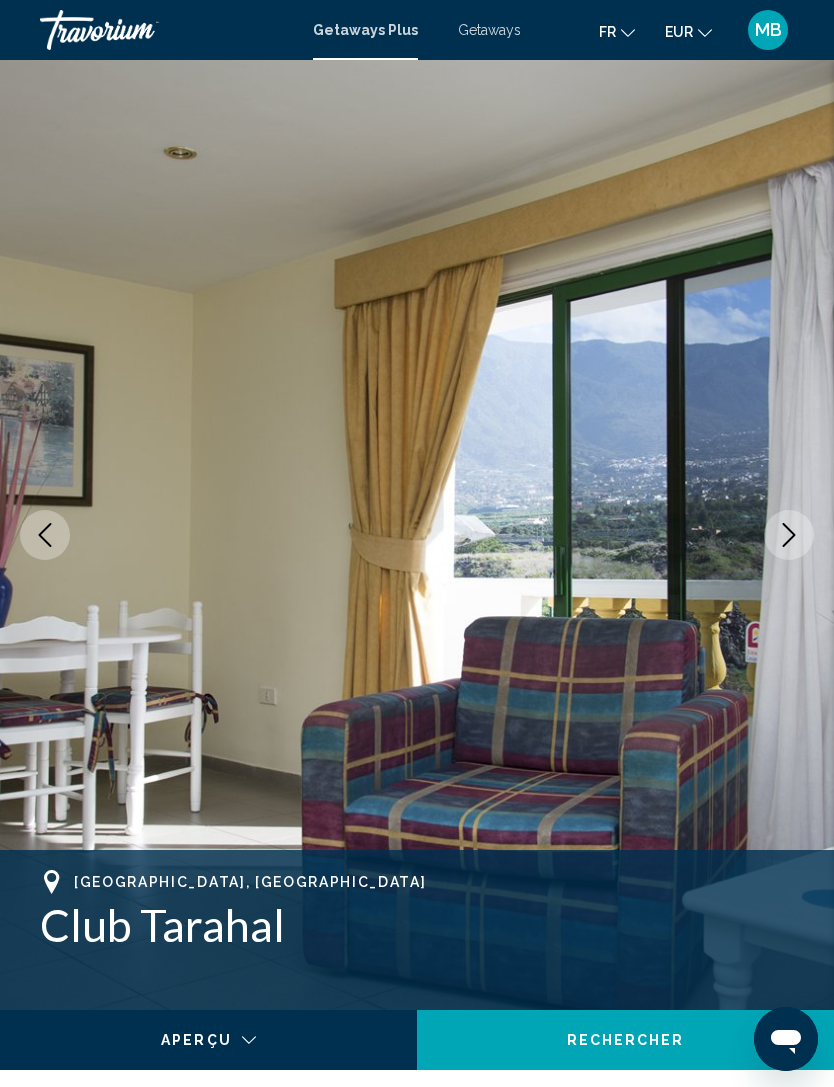 click 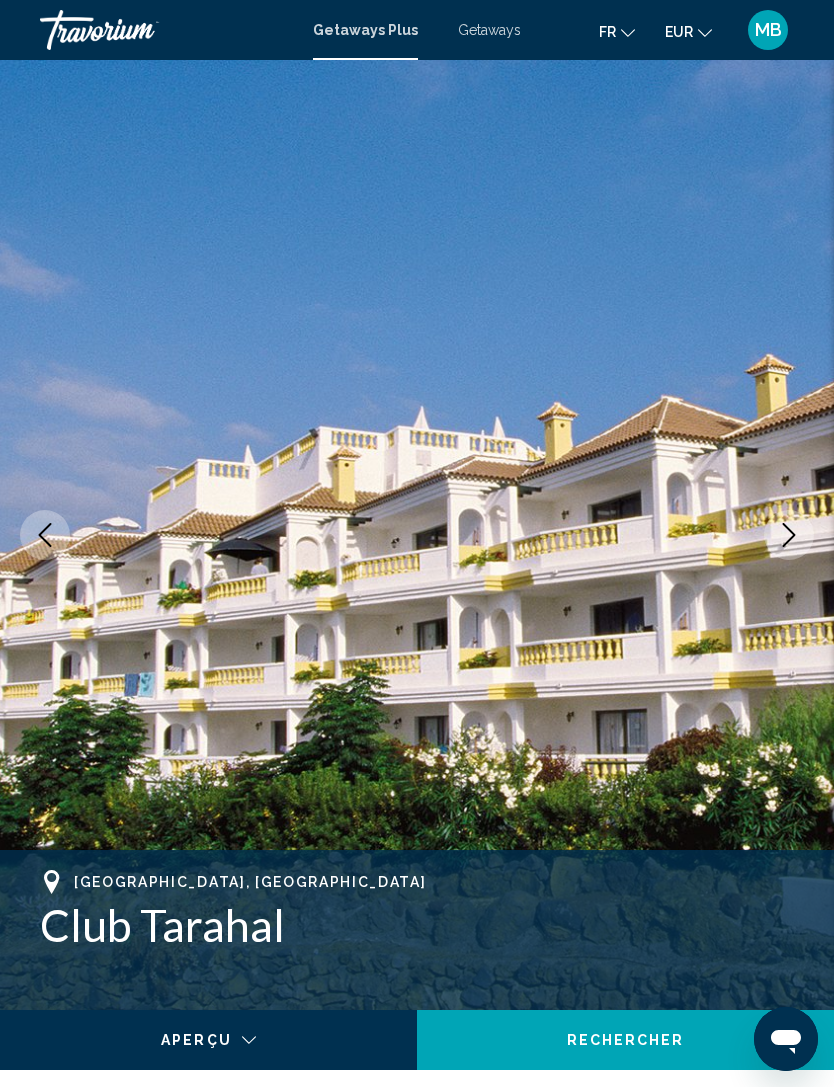 click 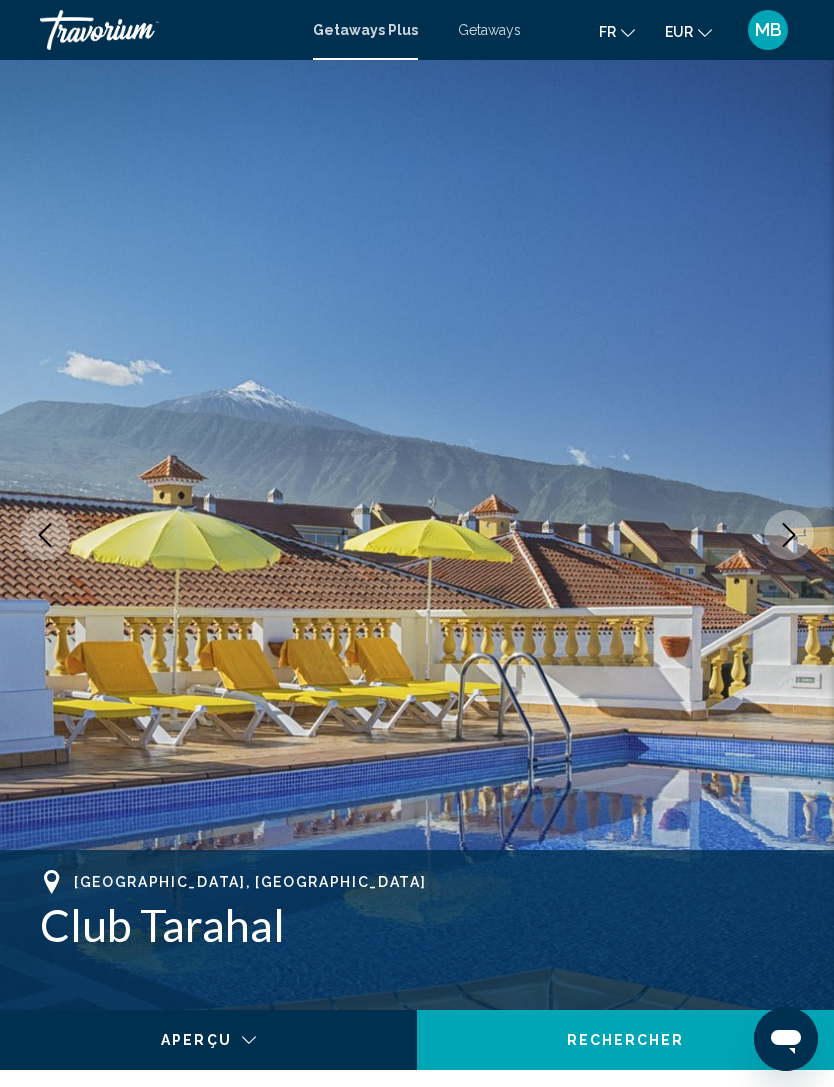 click 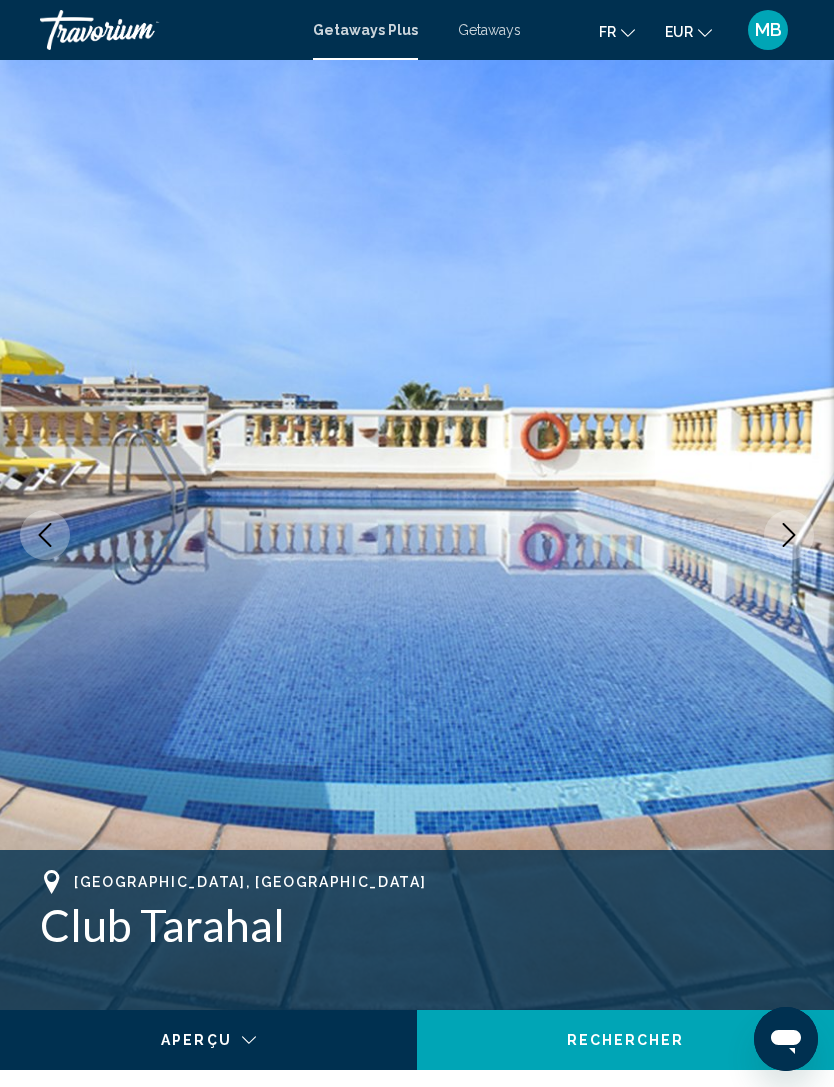 click at bounding box center (417, 535) 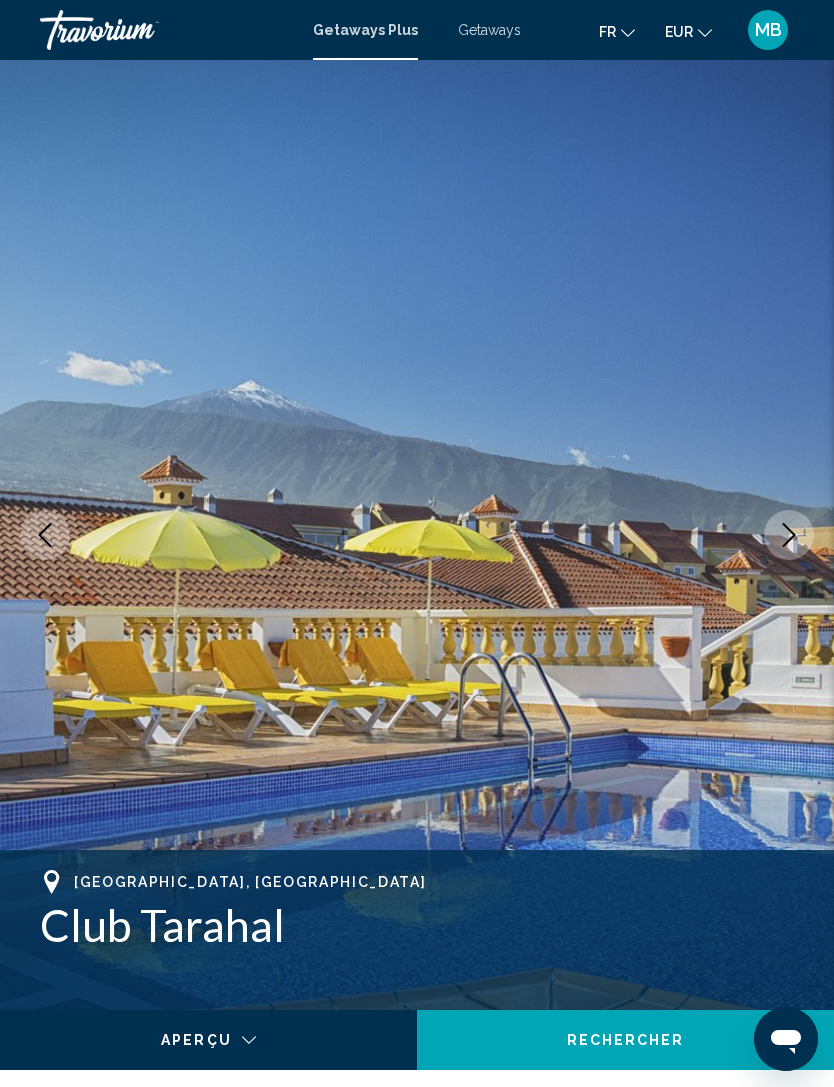 click 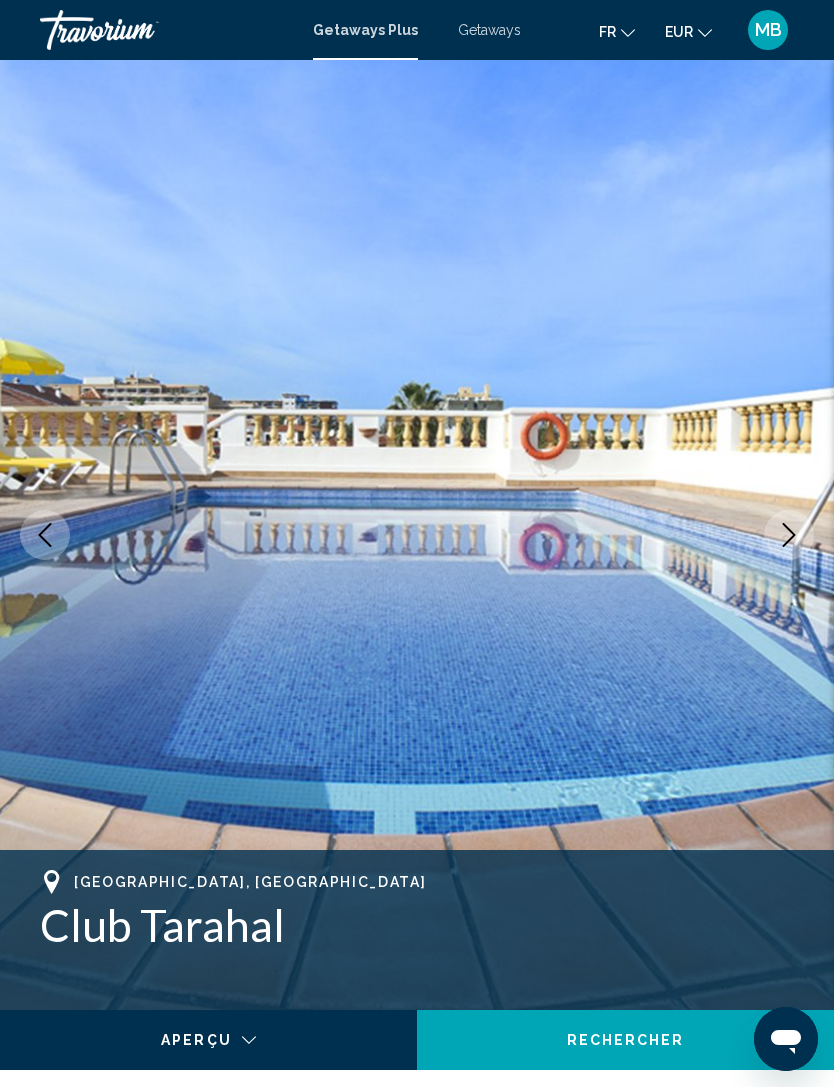 click 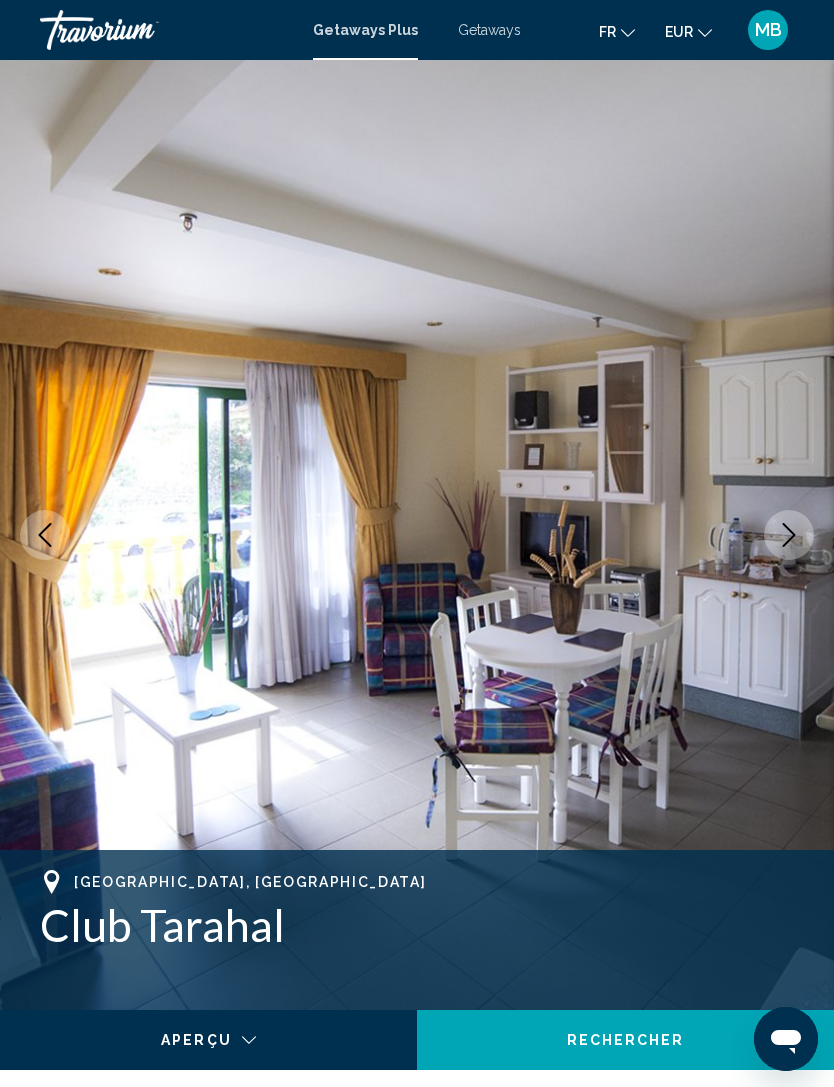 click 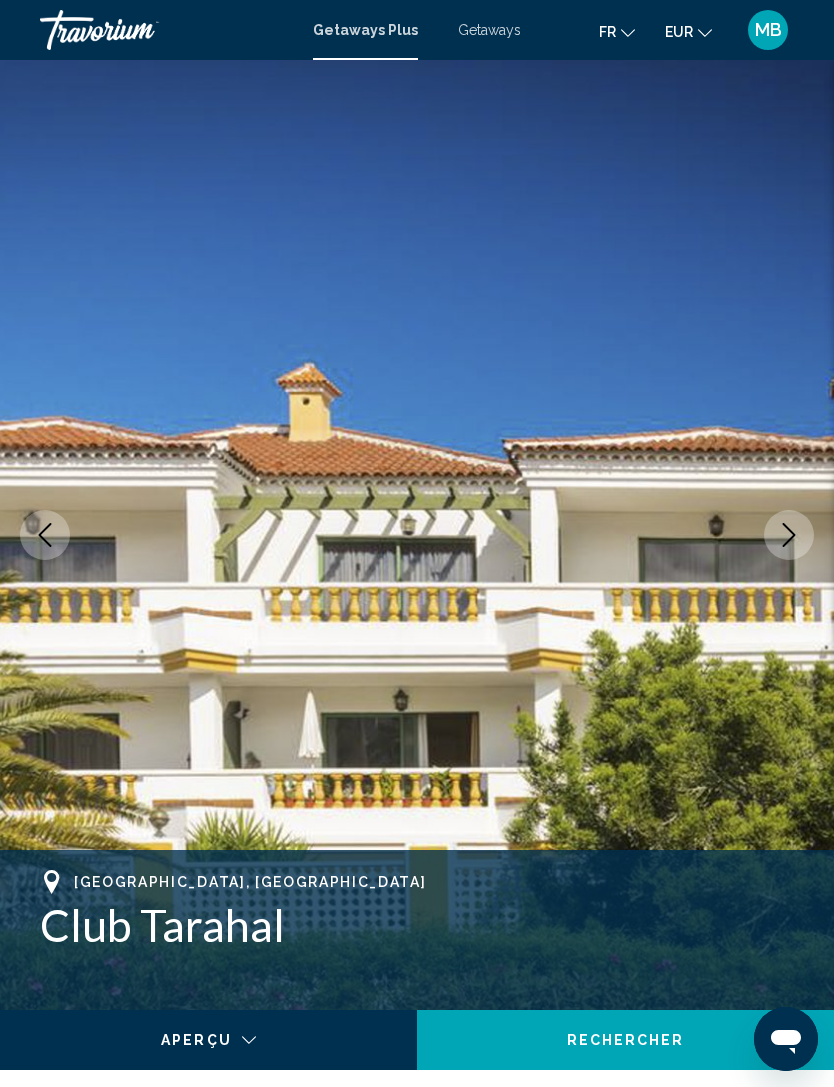 click 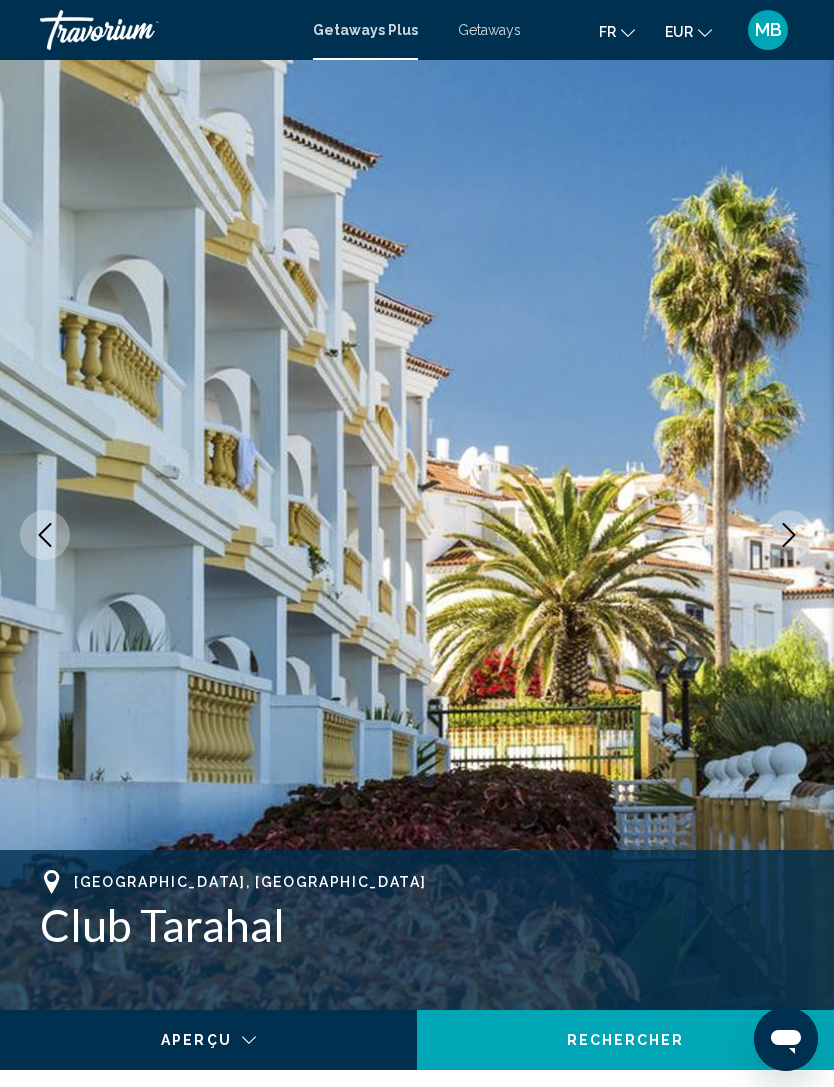 click 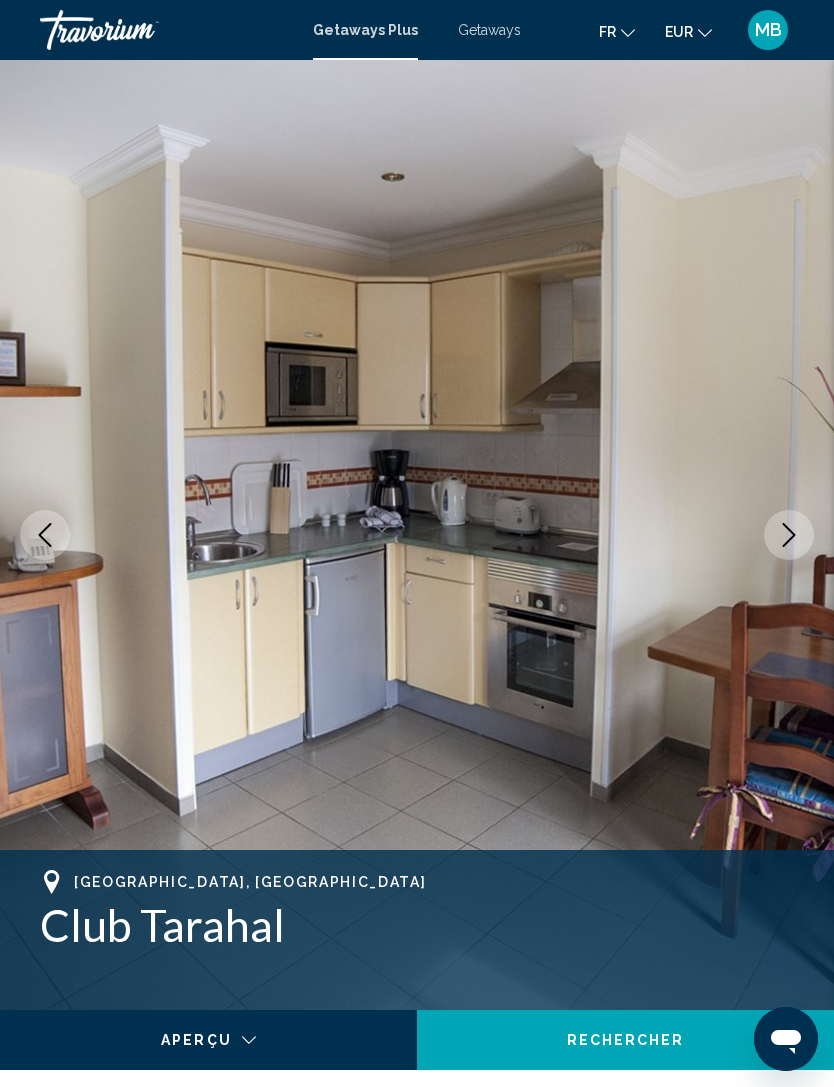 click 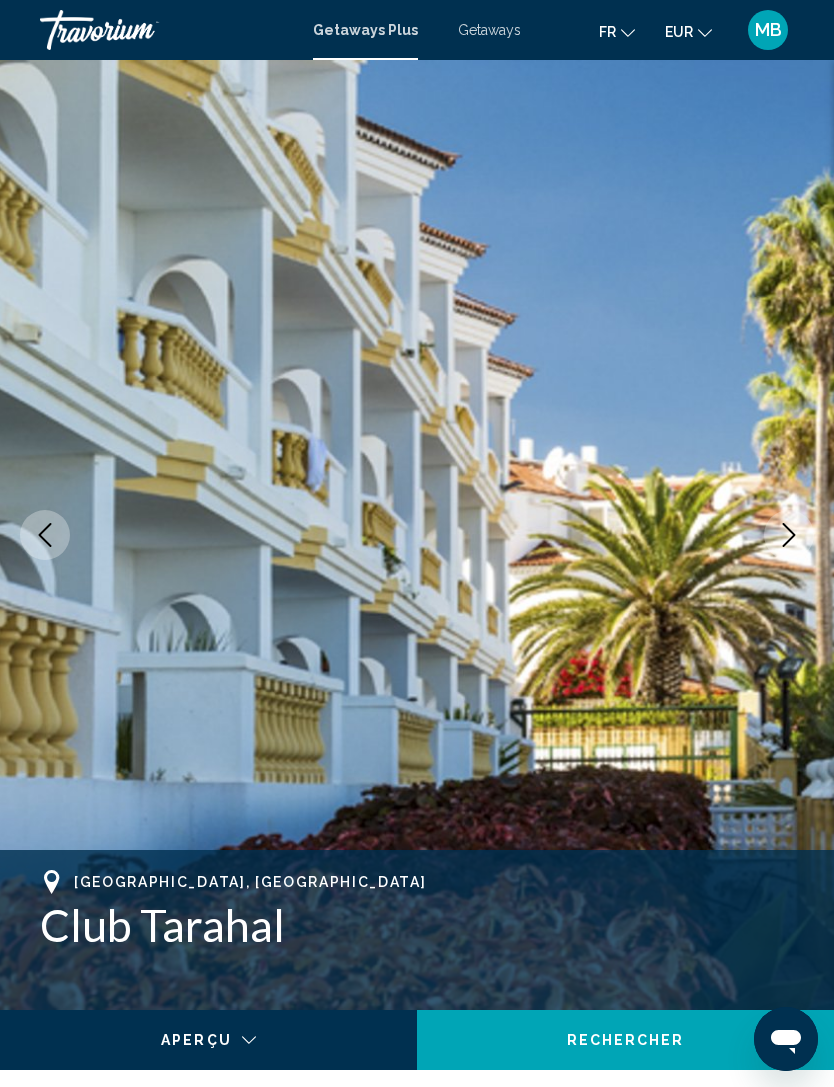 click 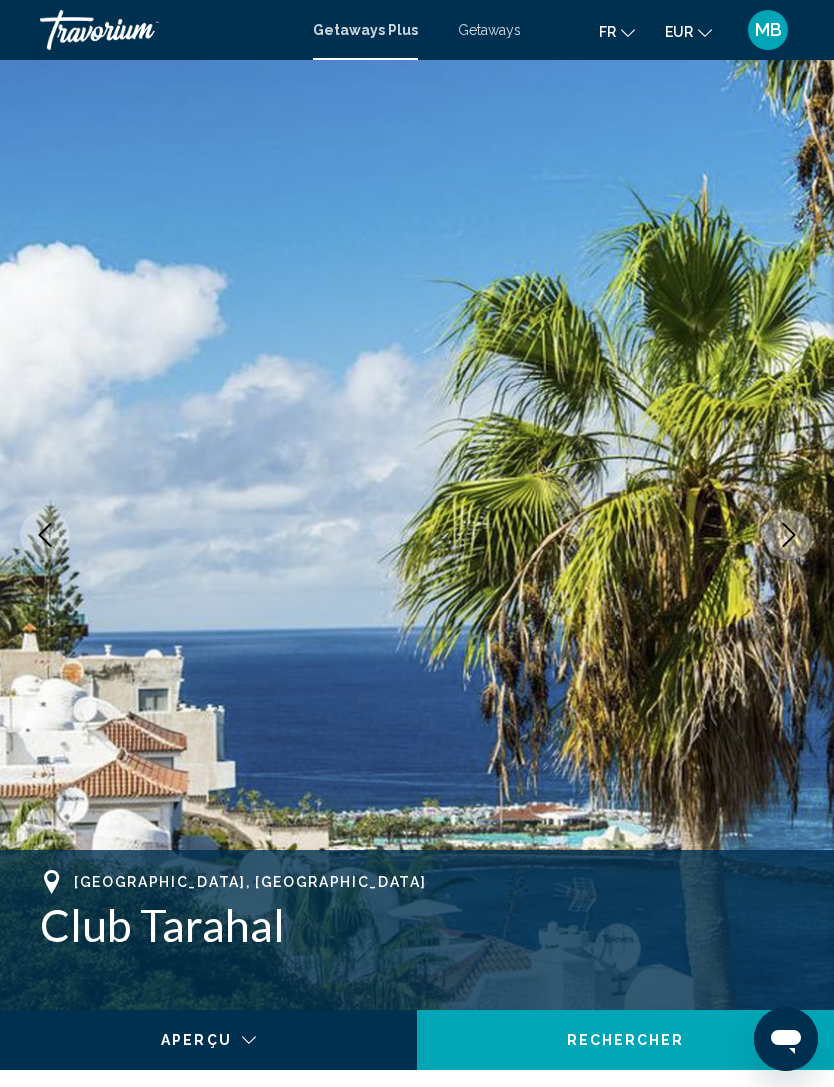 click 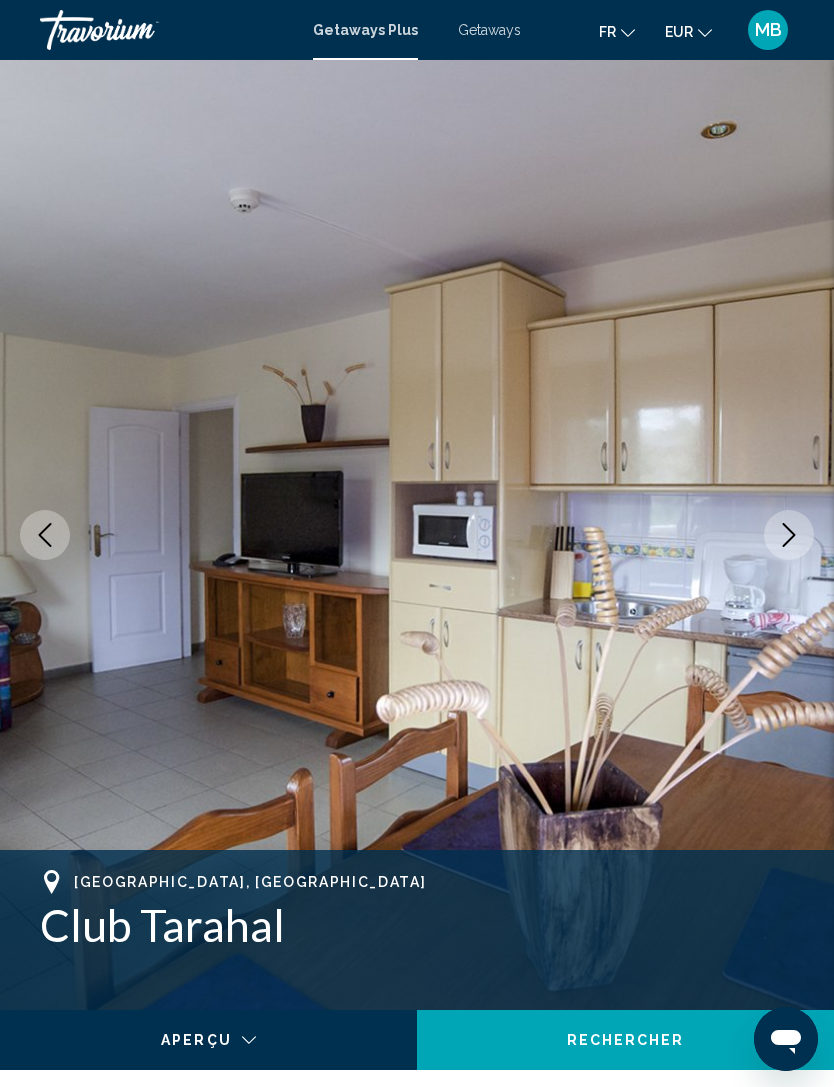 click 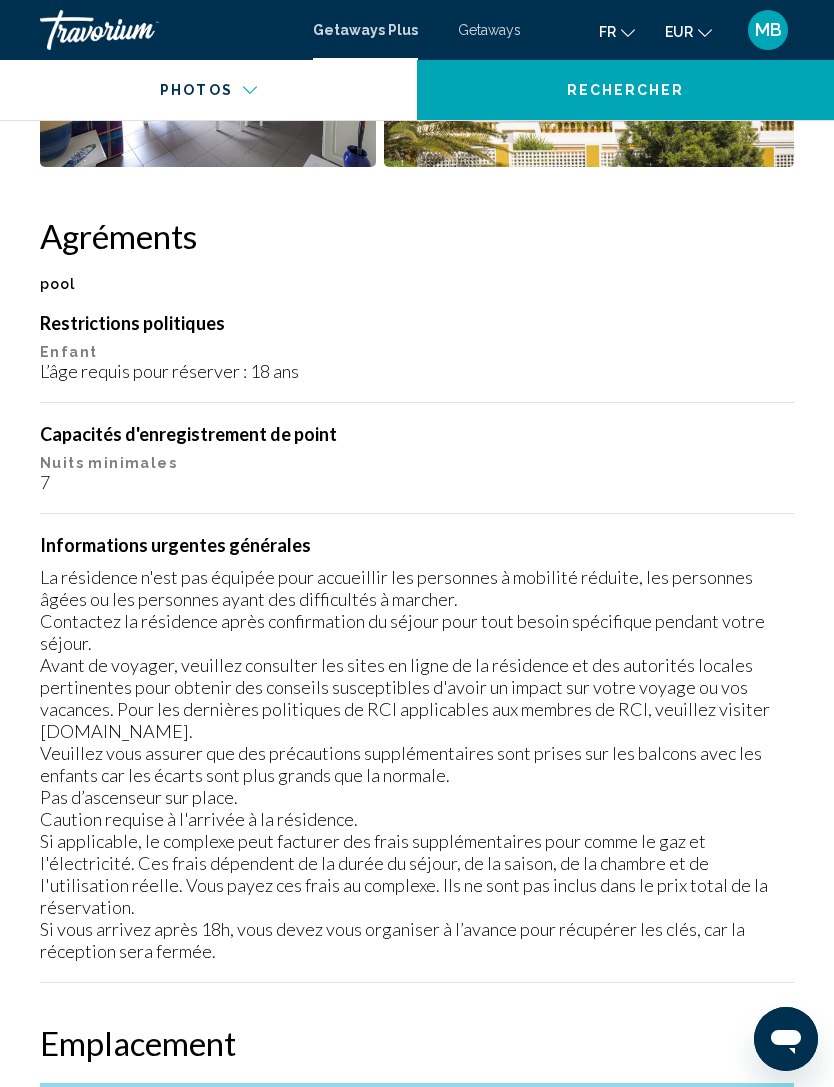 scroll, scrollTop: 2099, scrollLeft: 0, axis: vertical 